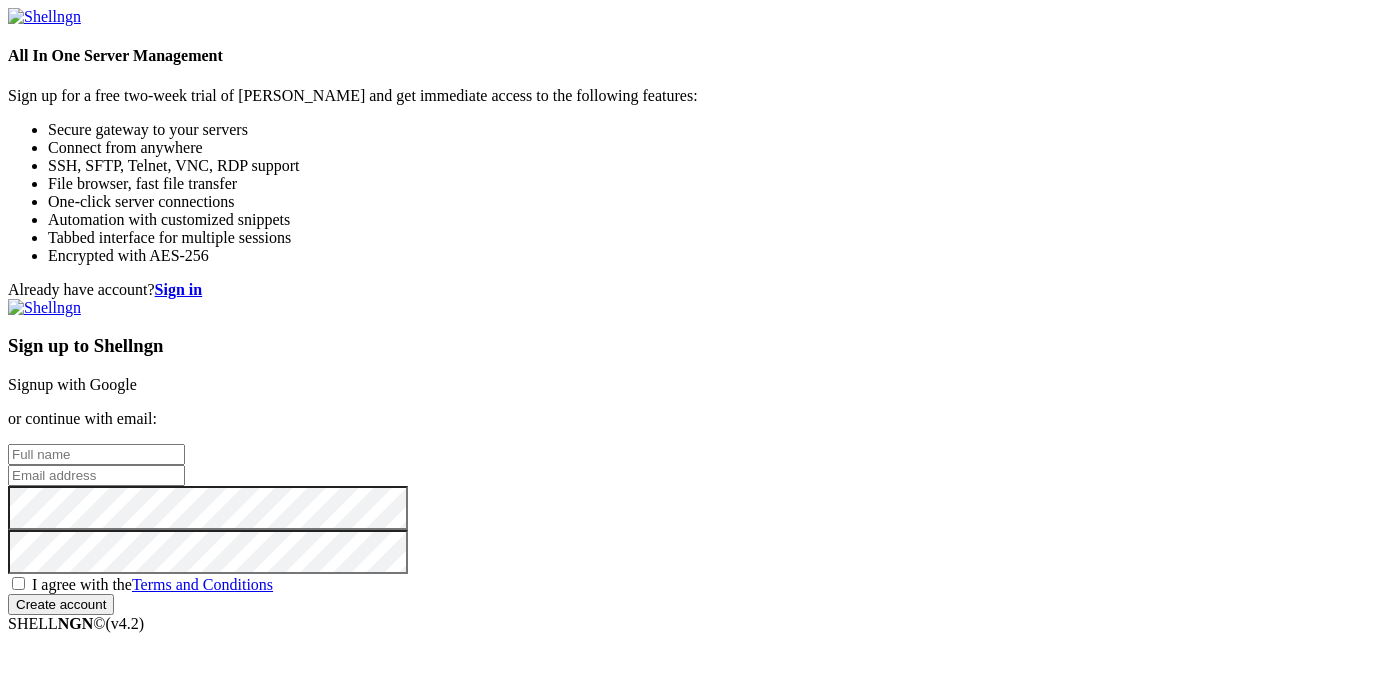 scroll, scrollTop: 0, scrollLeft: 0, axis: both 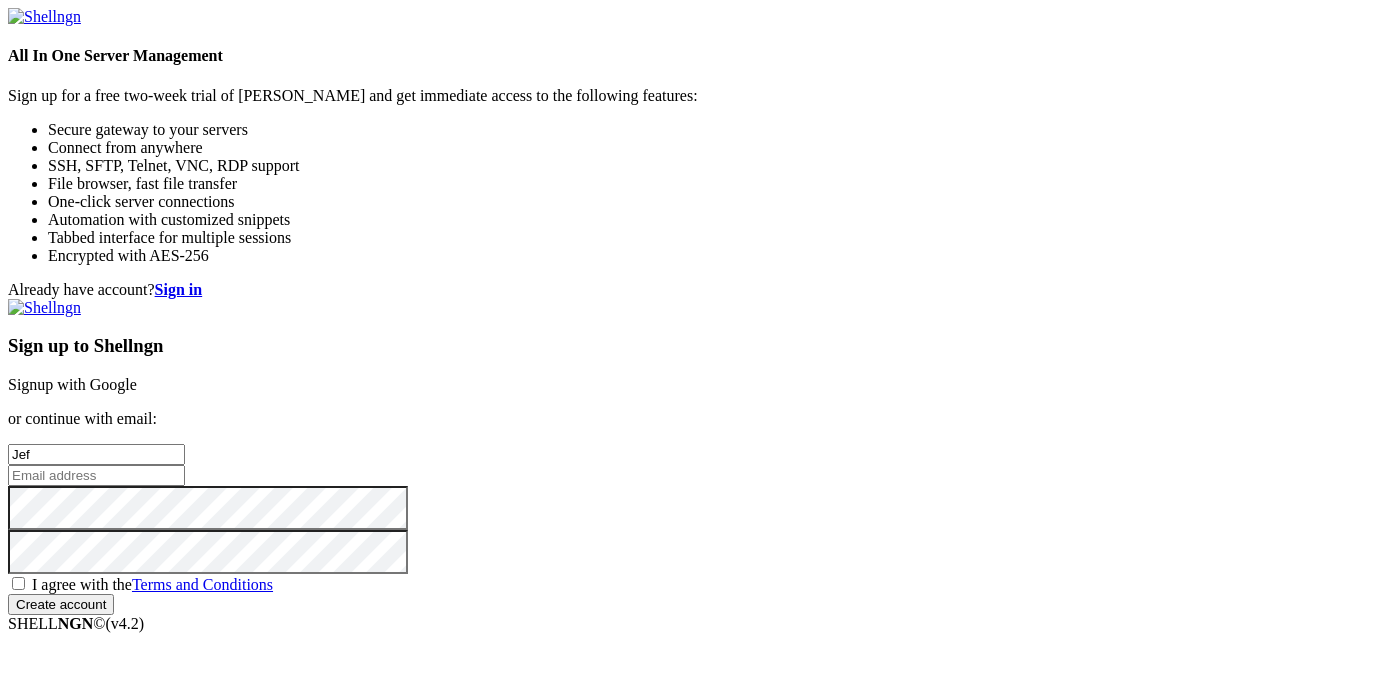type on "[PERSON_NAME]" 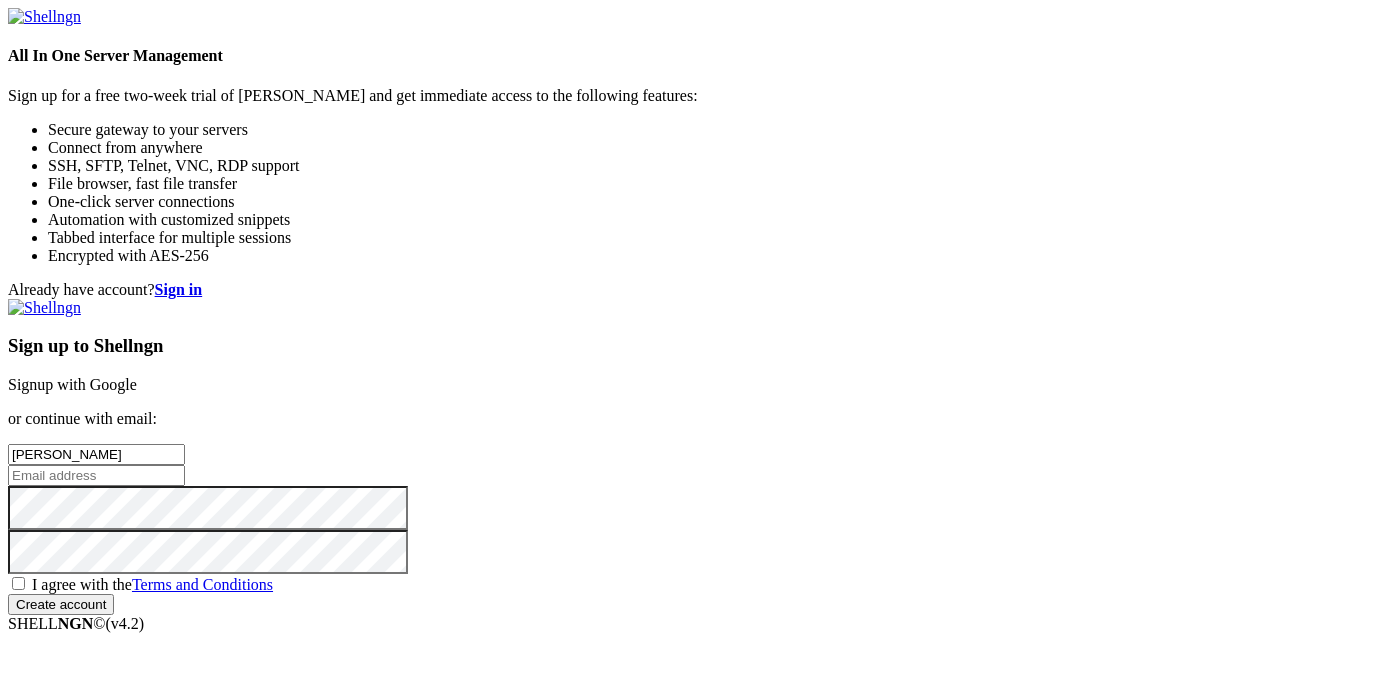 type on "[PERSON_NAME]" 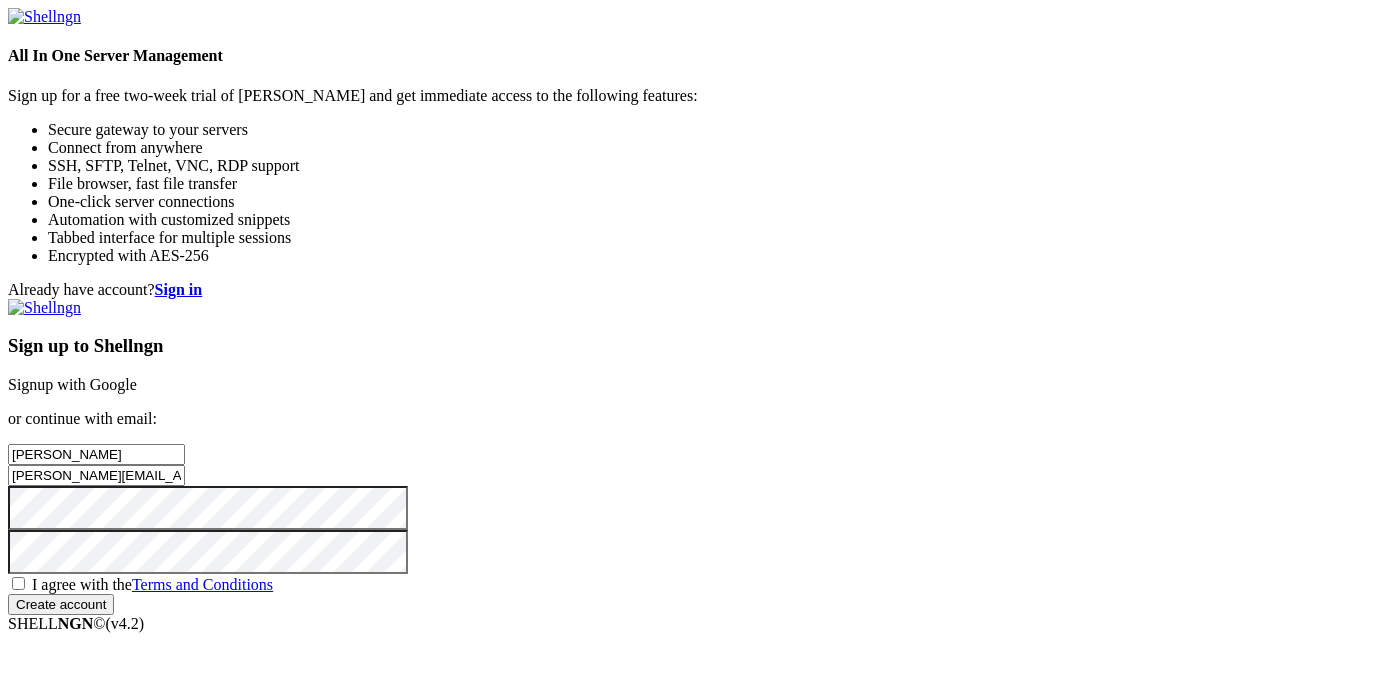 type on "[PERSON_NAME][EMAIL_ADDRESS][DOMAIN_NAME]" 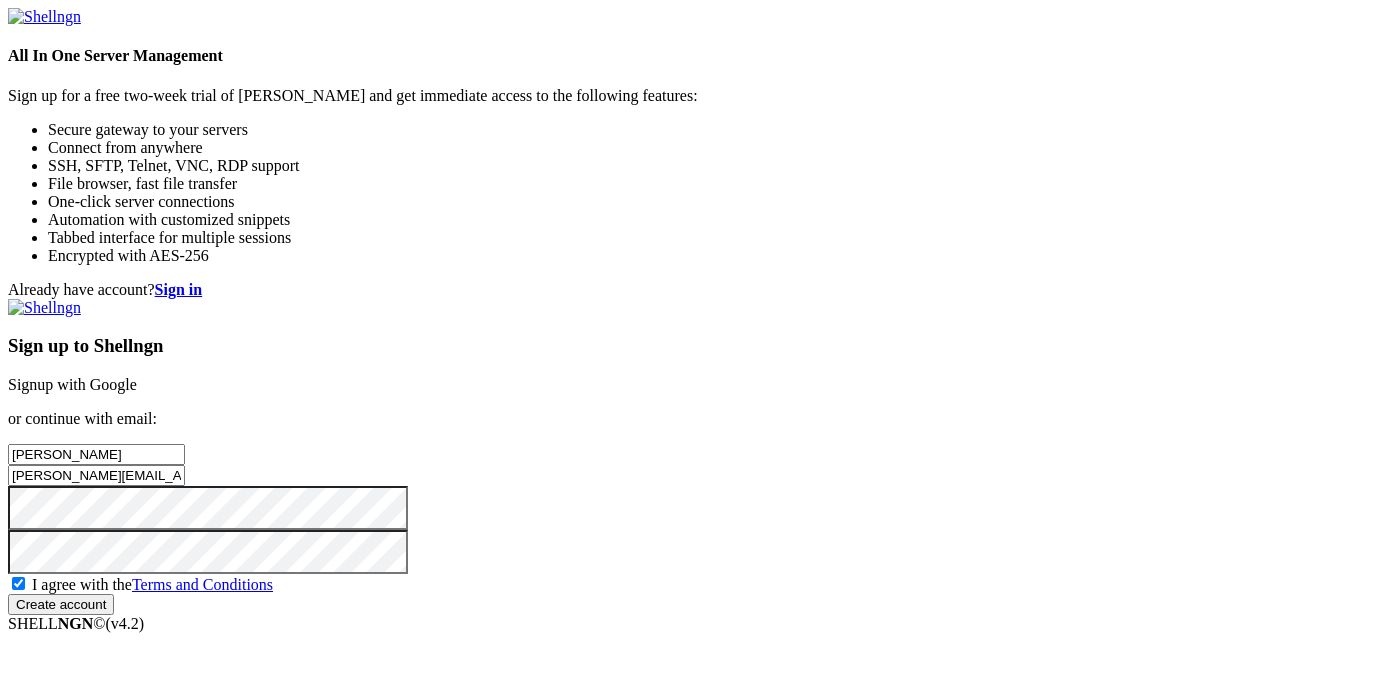click on "Create account" at bounding box center (61, 604) 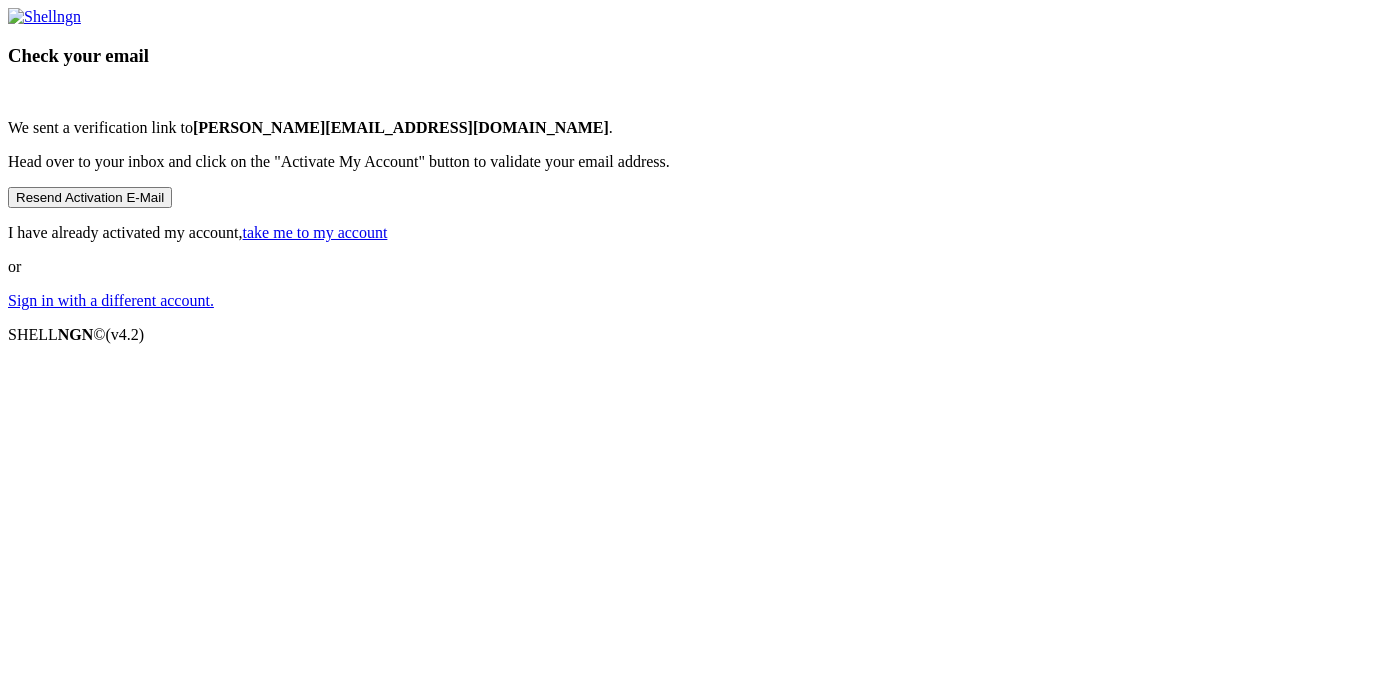 scroll, scrollTop: 0, scrollLeft: 0, axis: both 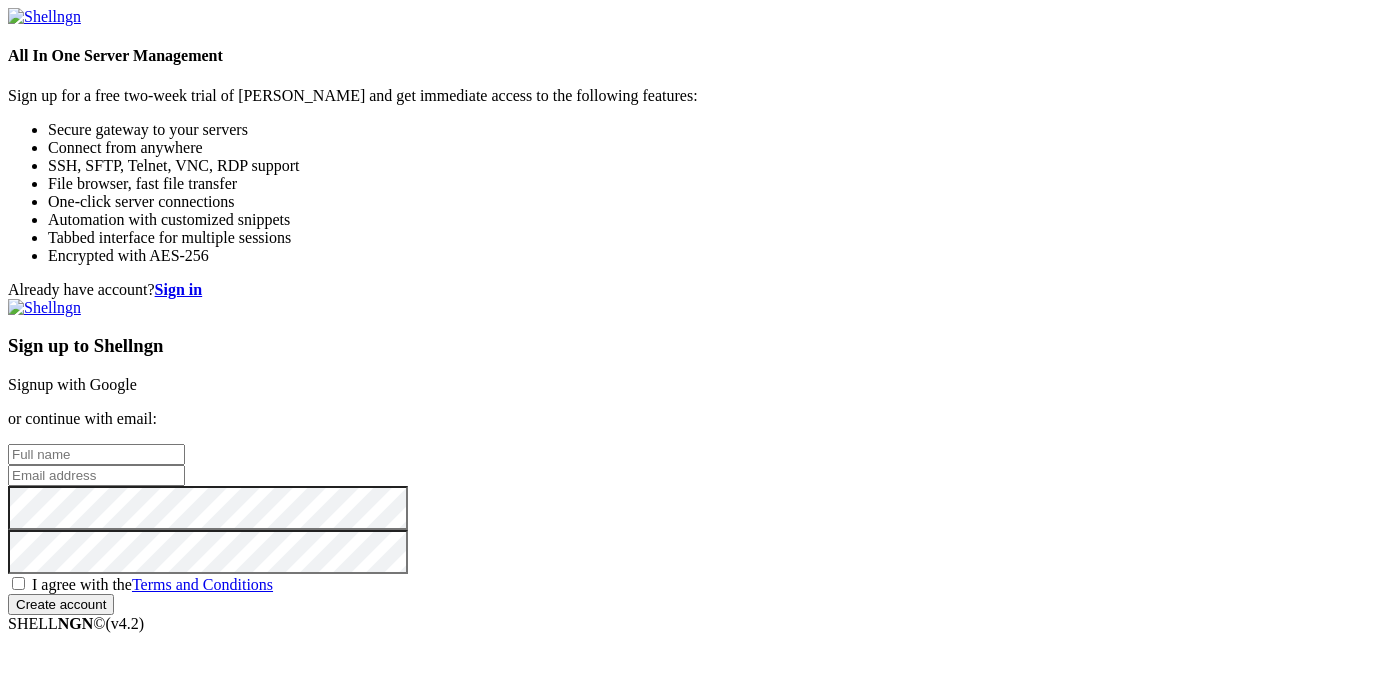 click at bounding box center [96, 454] 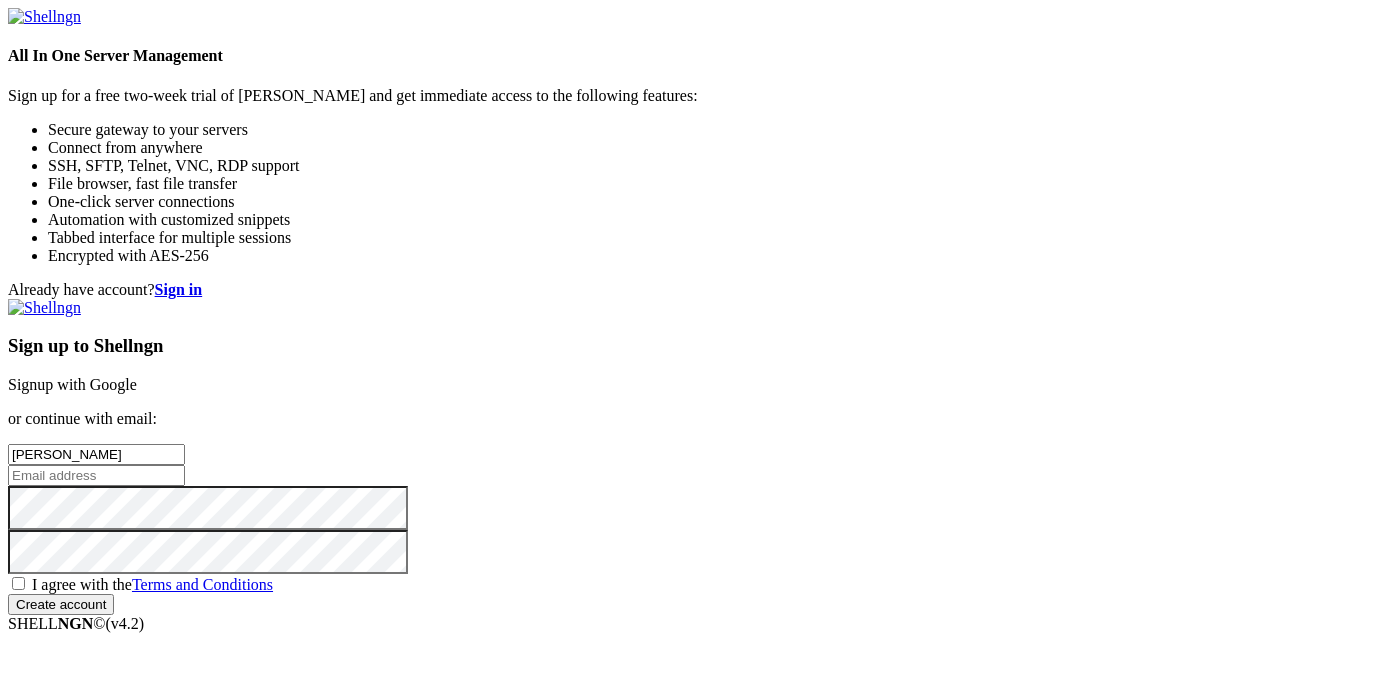 type on "[PERSON_NAME]" 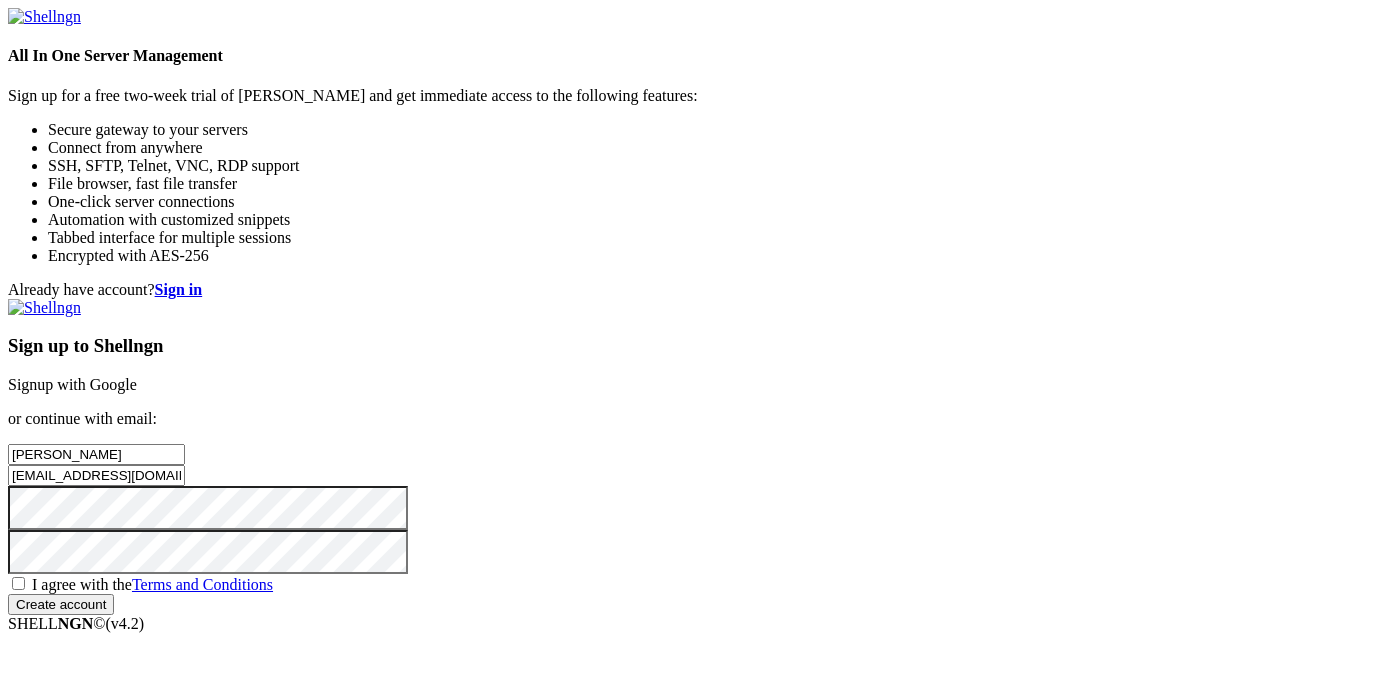 type on "[EMAIL_ADDRESS][DOMAIN_NAME]" 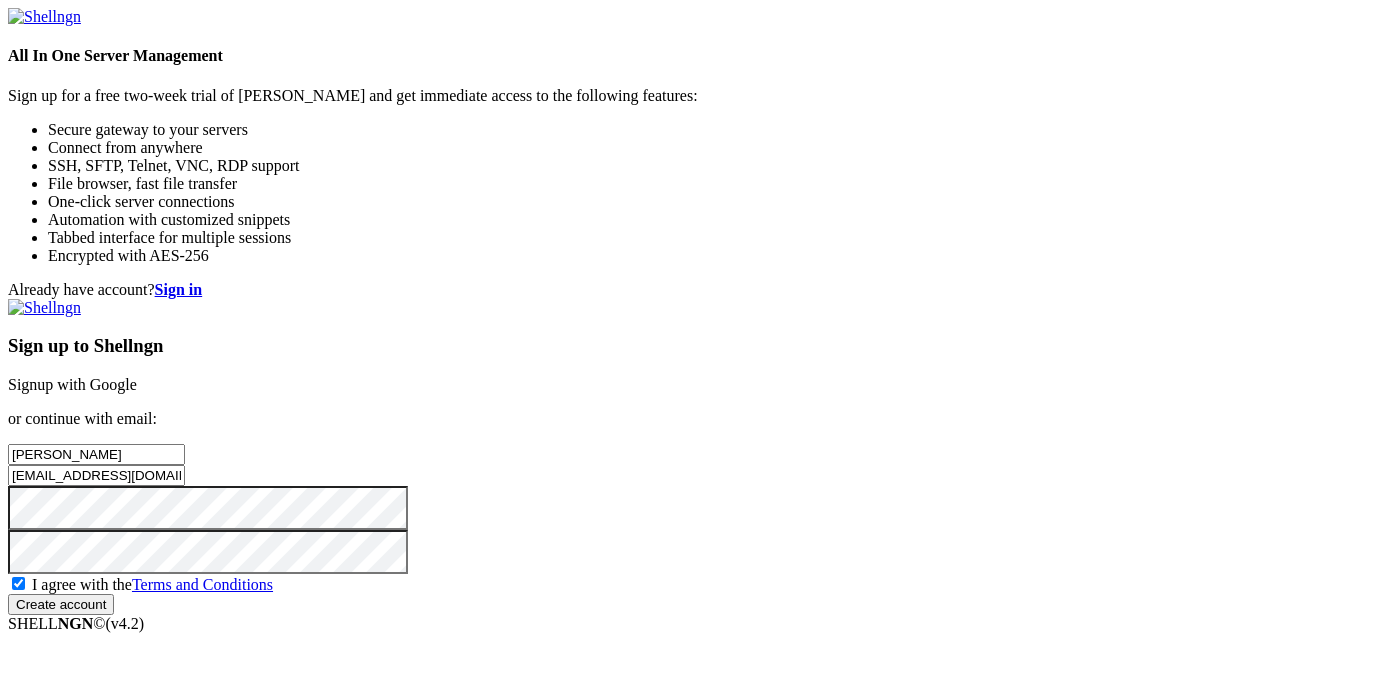 click on "Create account" at bounding box center (61, 604) 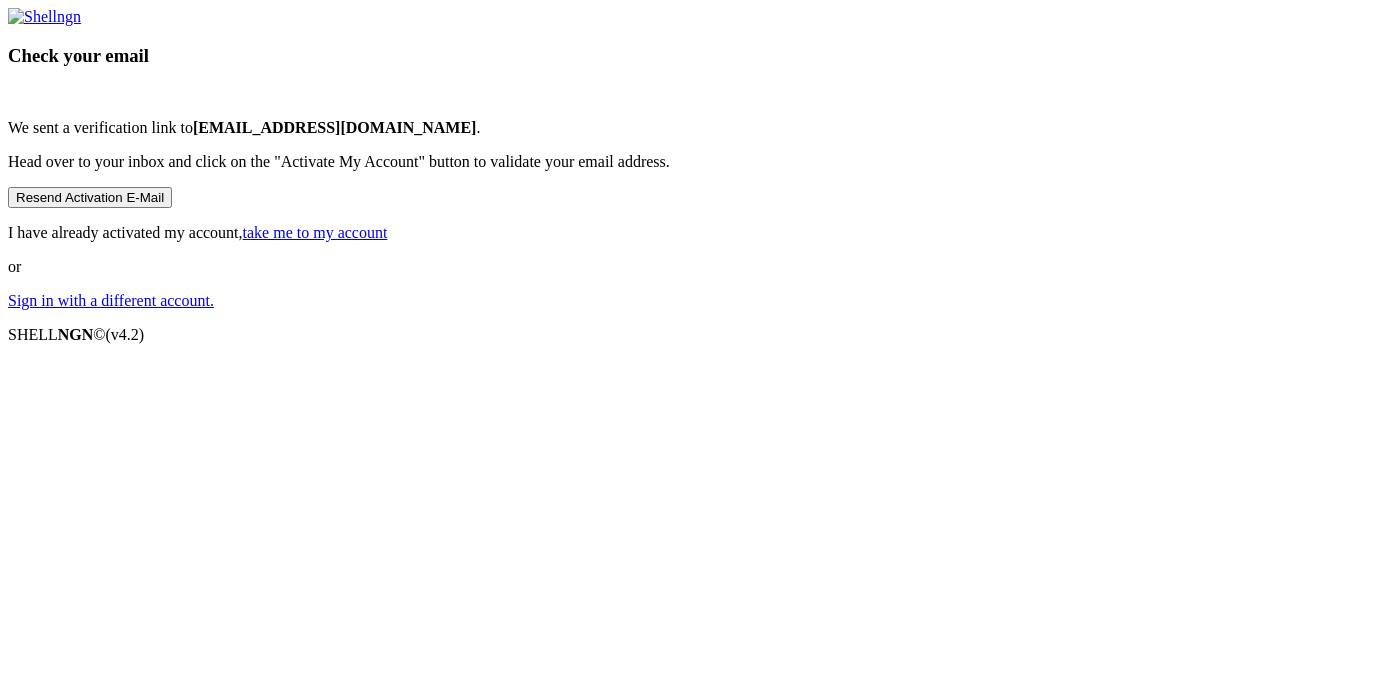 drag, startPoint x: 581, startPoint y: 365, endPoint x: 856, endPoint y: 363, distance: 275.00726 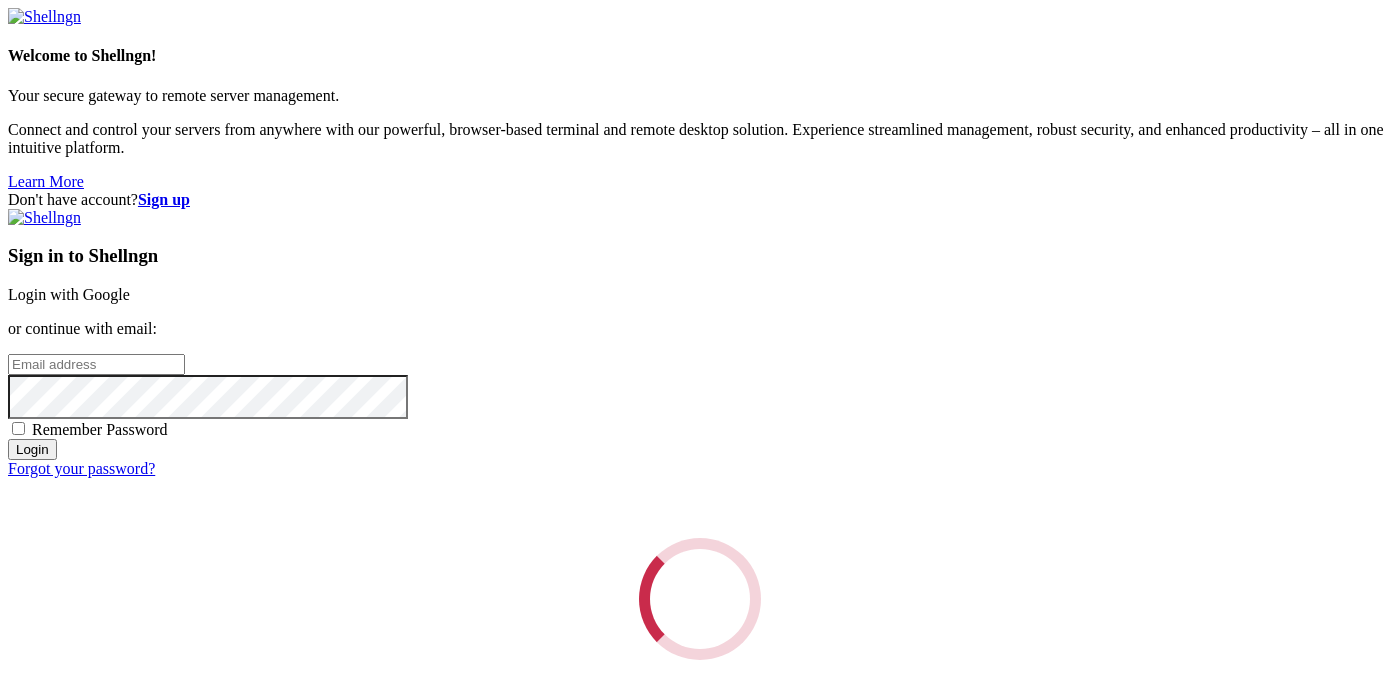 scroll, scrollTop: 0, scrollLeft: 0, axis: both 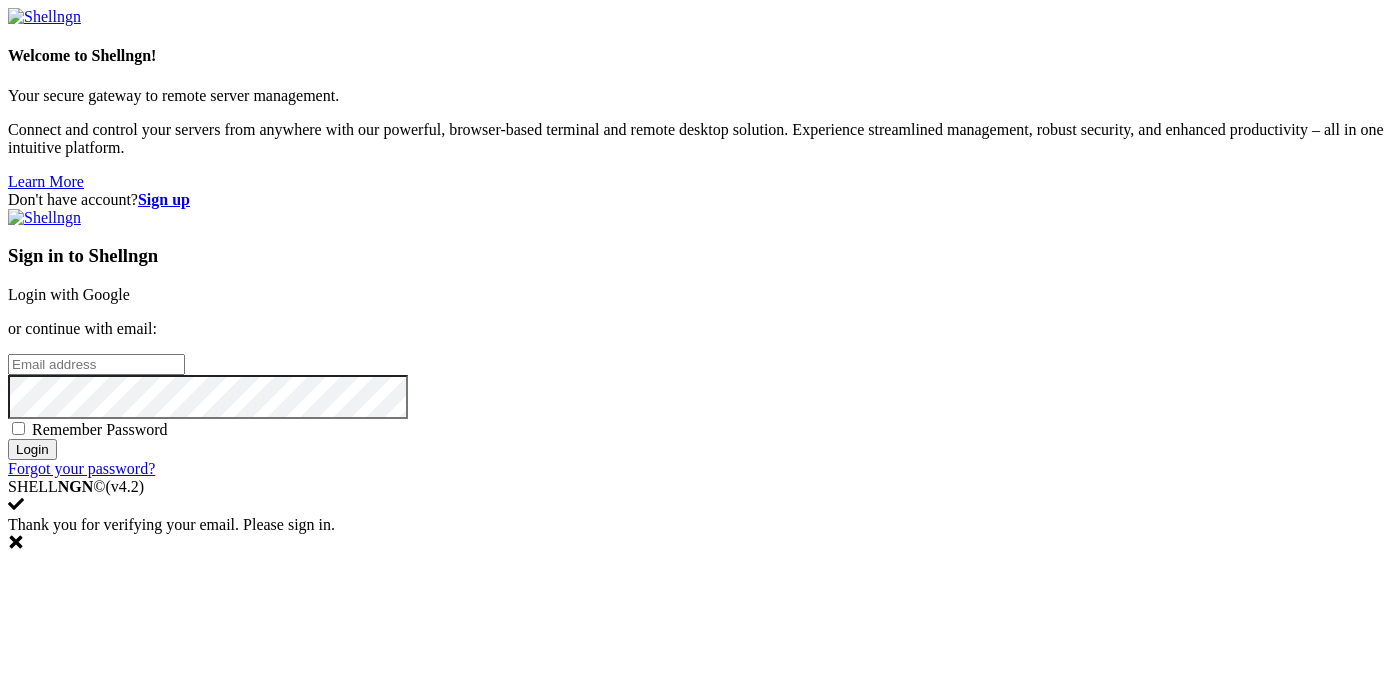click at bounding box center (96, 364) 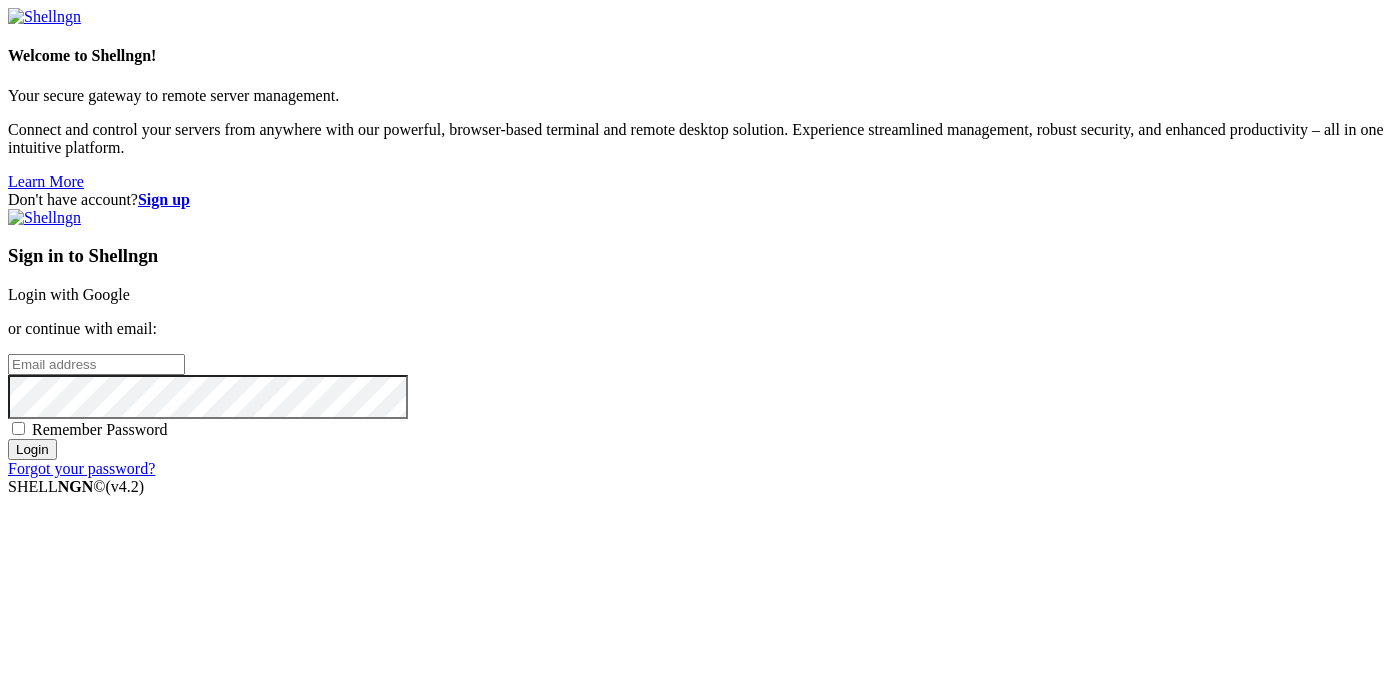 paste on "[EMAIL_ADDRESS][DOMAIN_NAME]" 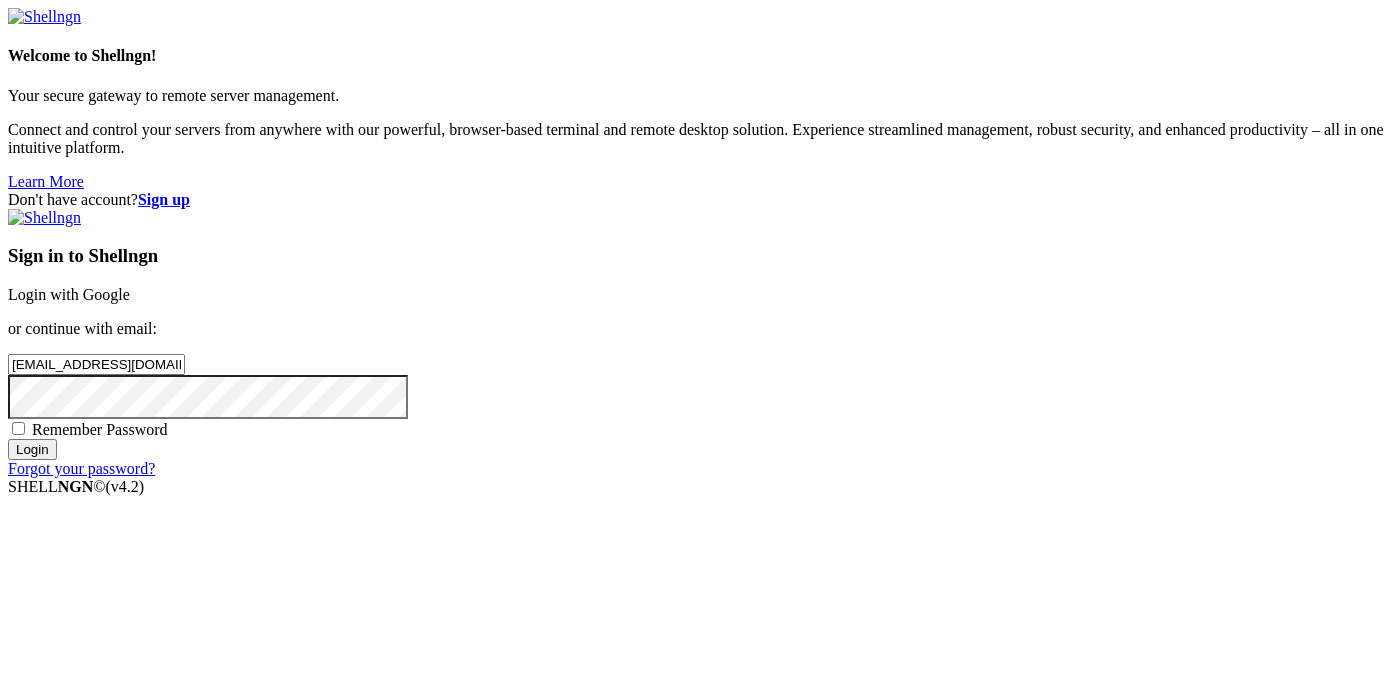 type on "[EMAIL_ADDRESS][DOMAIN_NAME]" 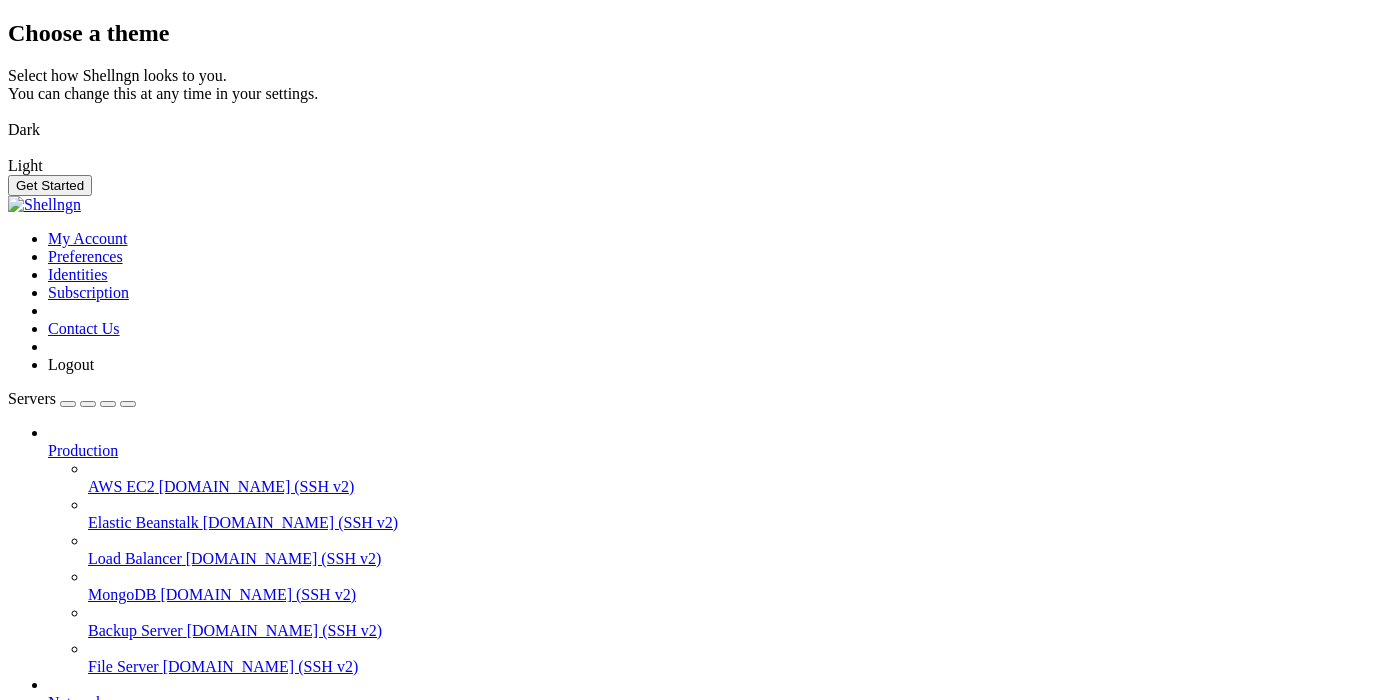click at bounding box center [8, 117] 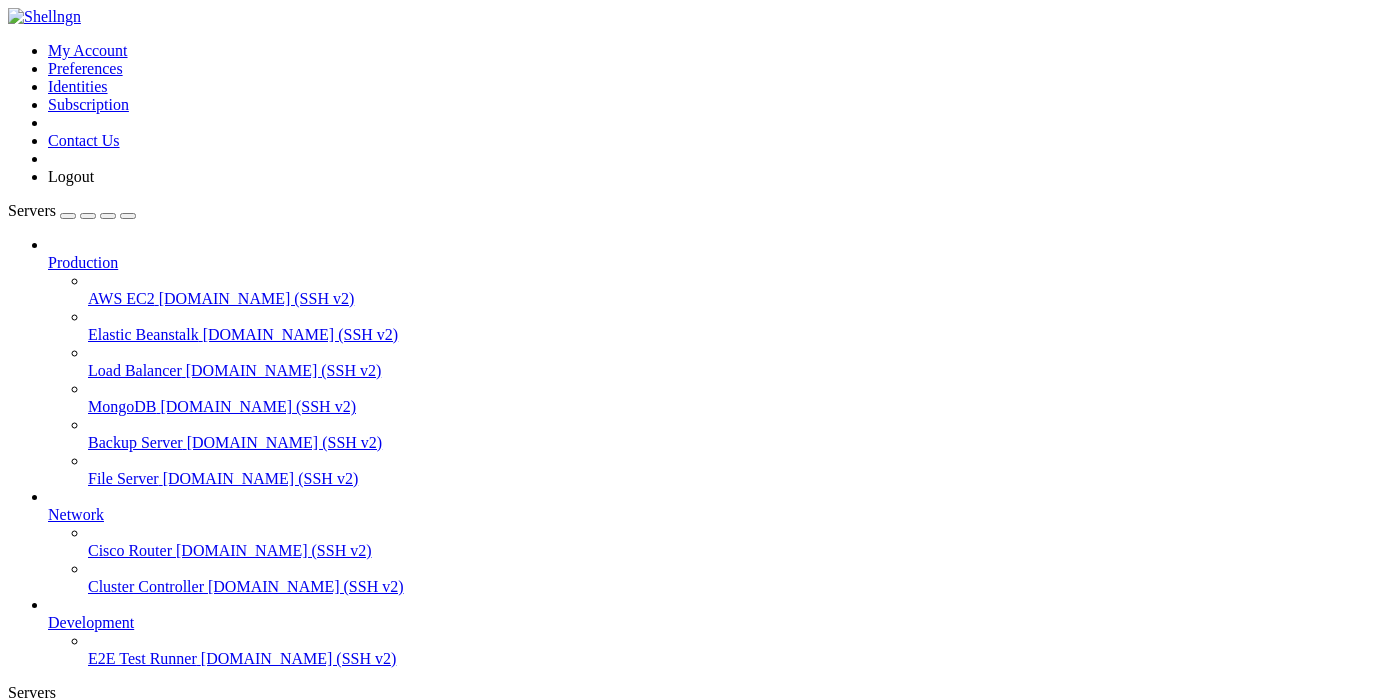 click on "Add Server" at bounding box center (700, 801) 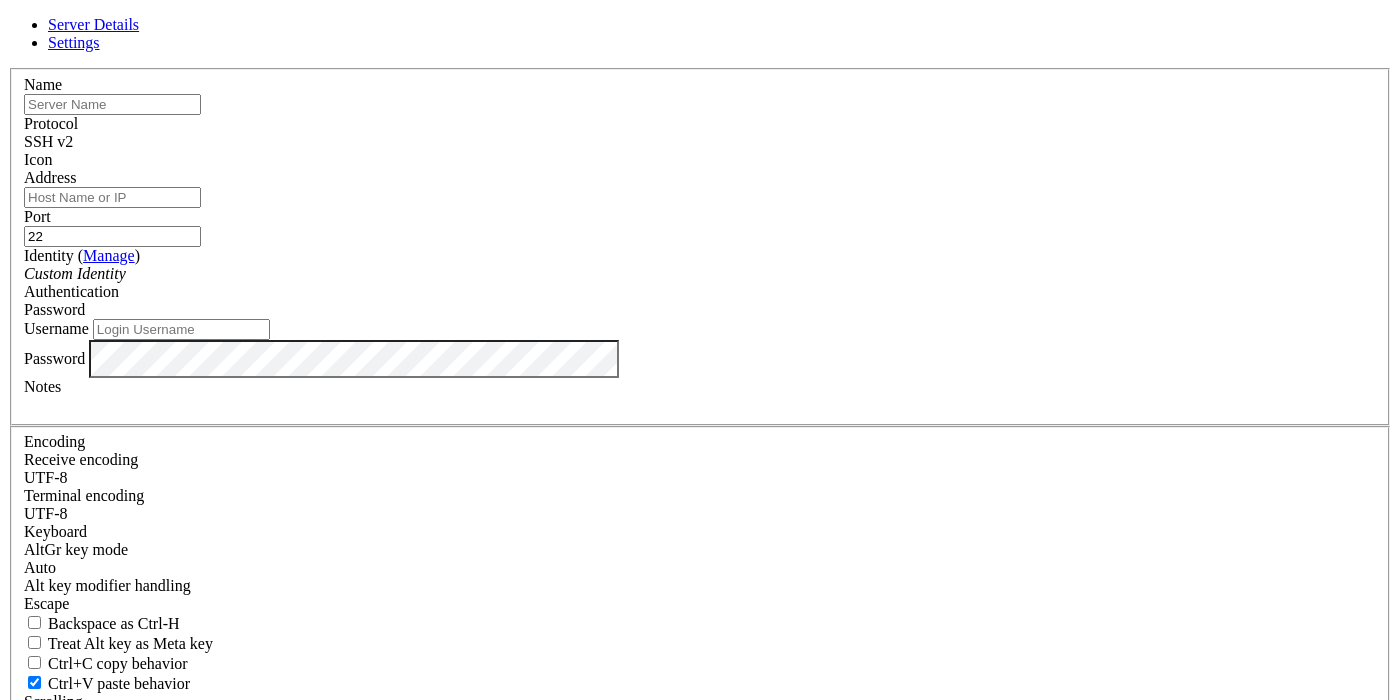 click on "Manage" at bounding box center [109, 255] 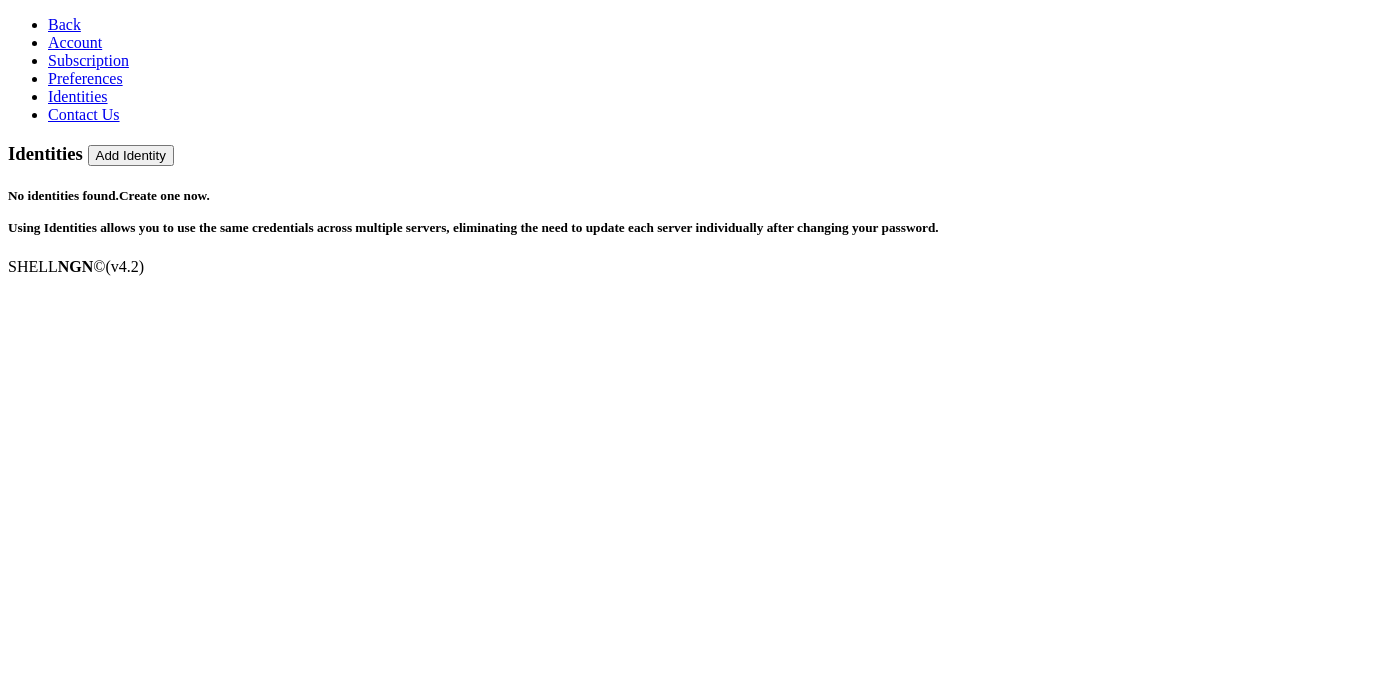 click on "Identities" at bounding box center [78, 96] 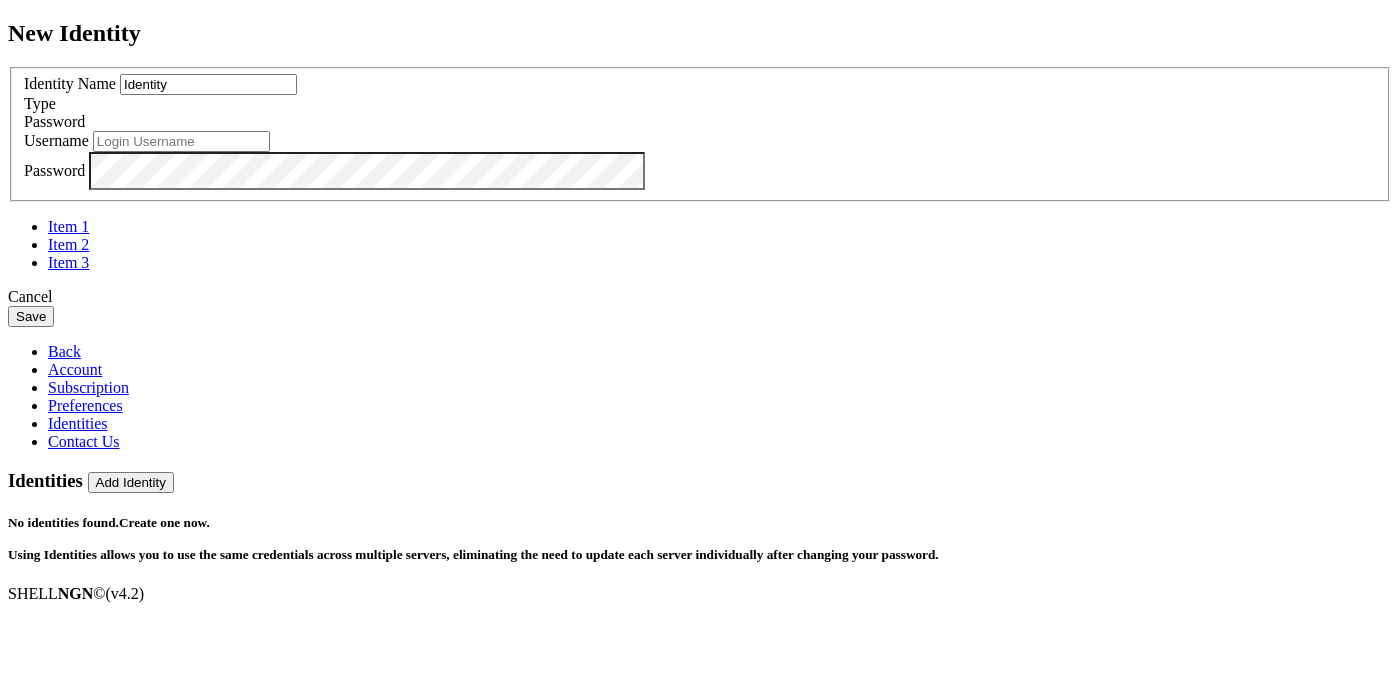 click on "Identity" at bounding box center (208, 84) 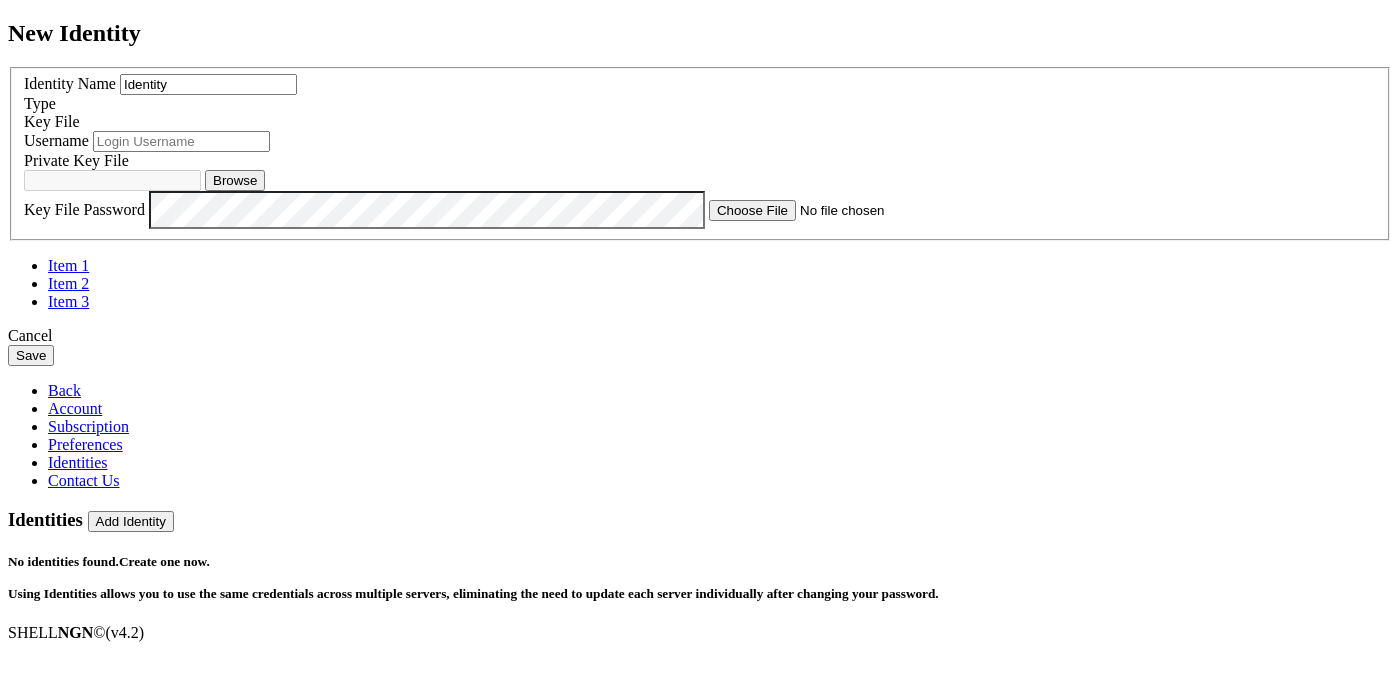 click at bounding box center [181, 141] 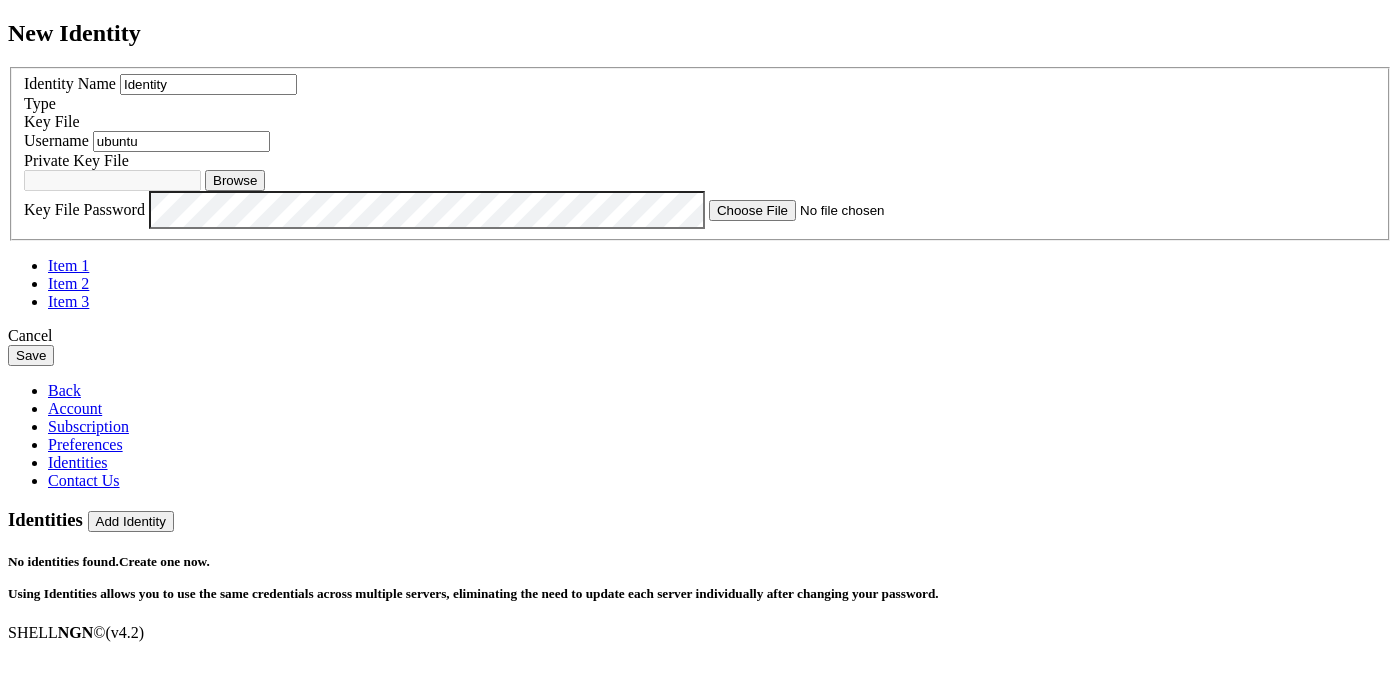 type on "ubuntu" 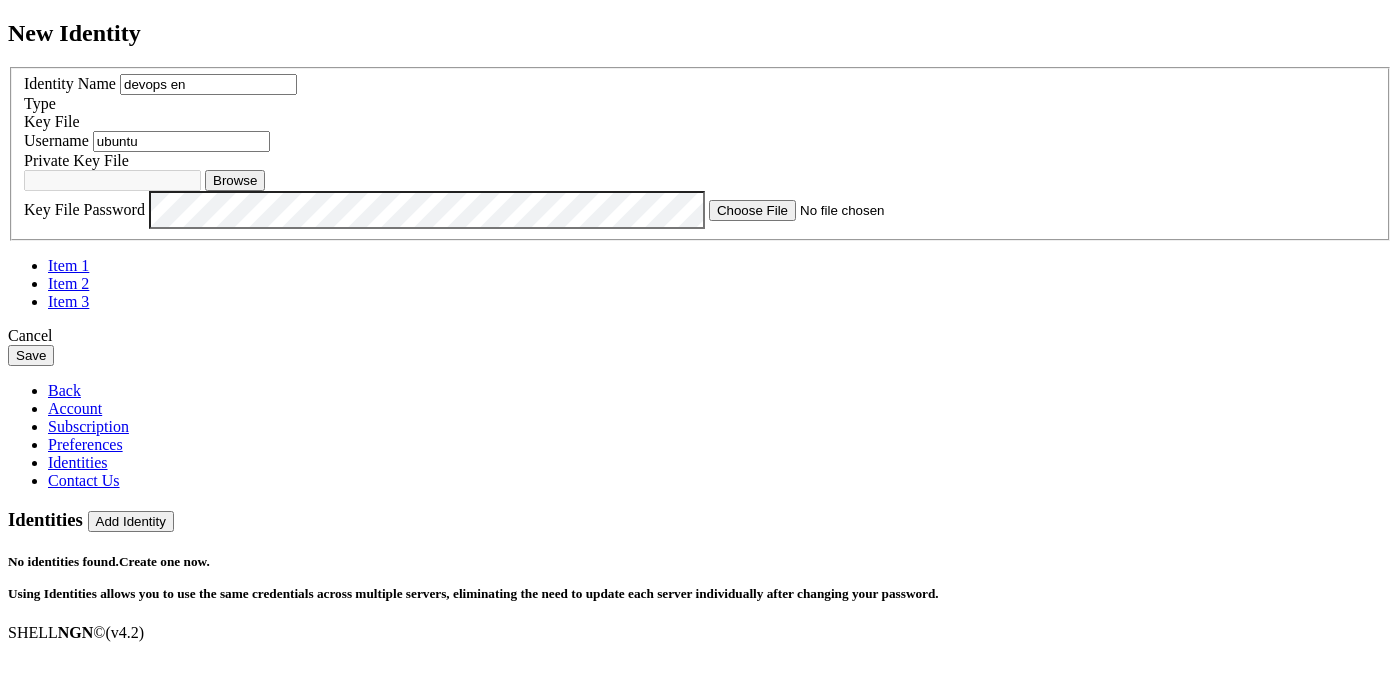 type on "devops en" 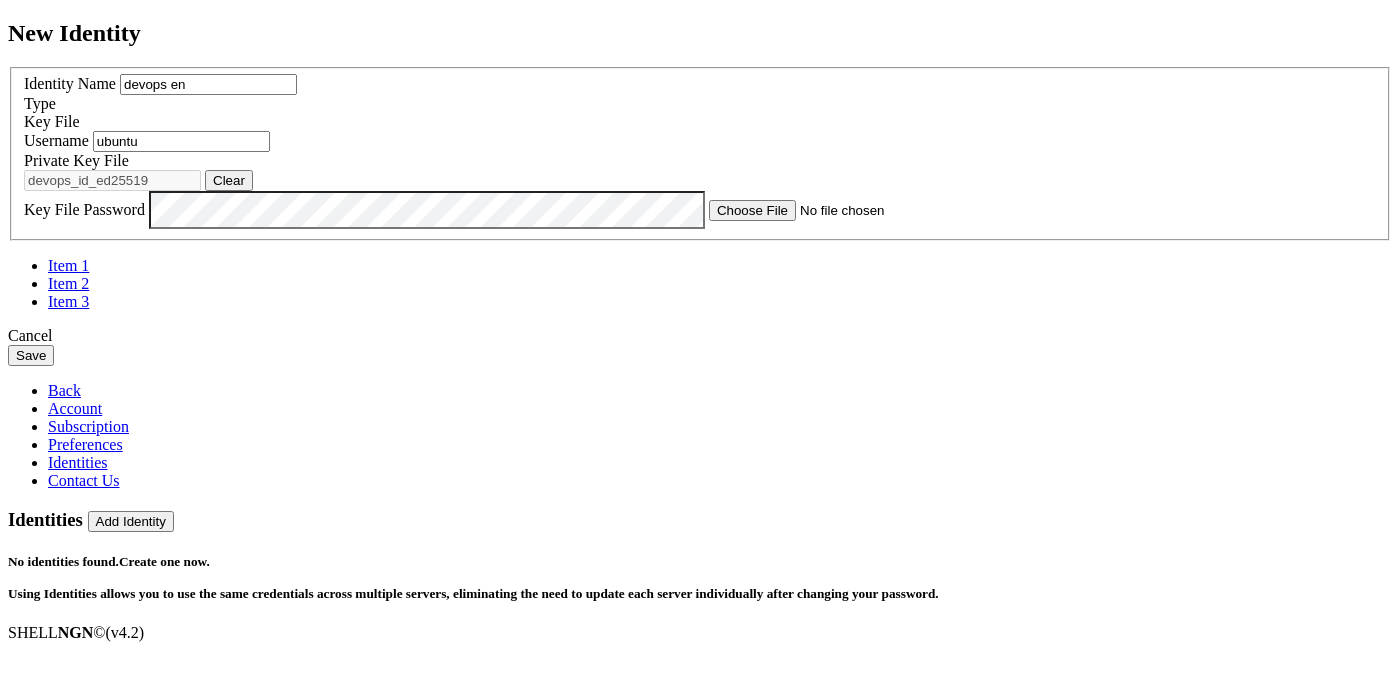 click on "Save" at bounding box center [31, 355] 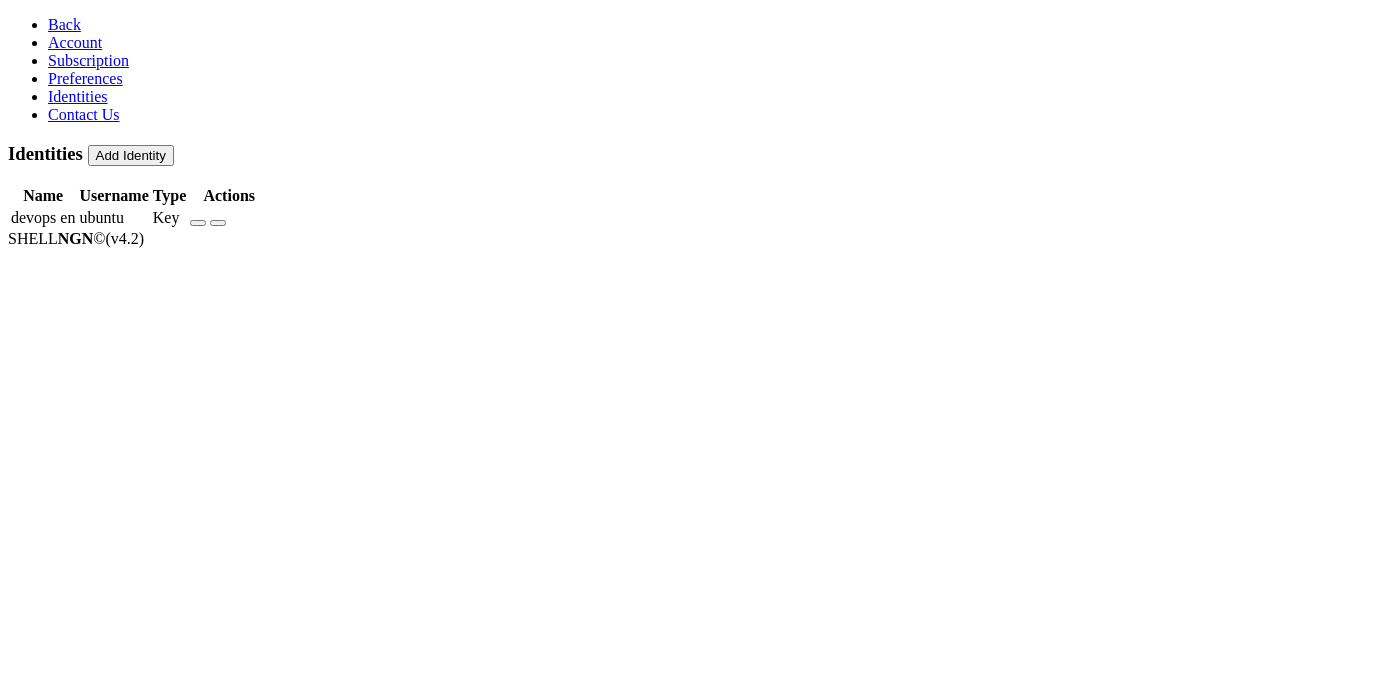 click on "Back" at bounding box center (64, 24) 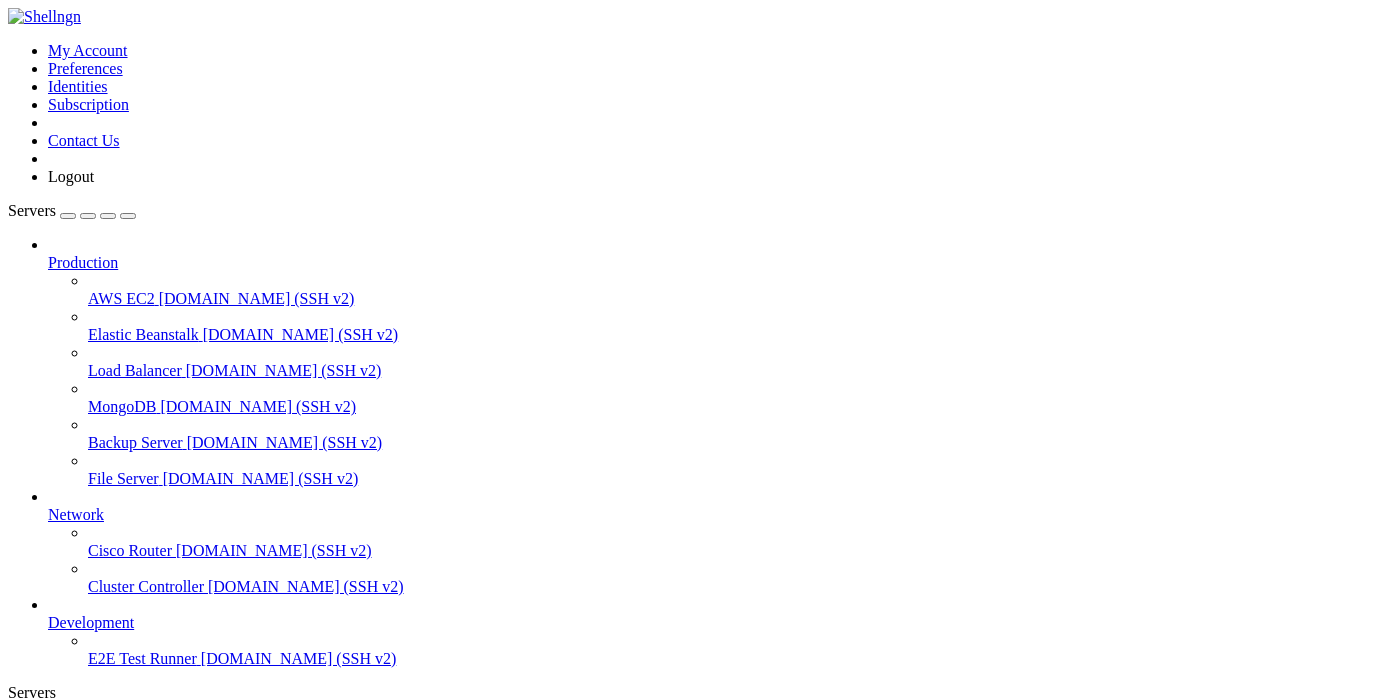 click on "Add Server" at bounding box center [700, 801] 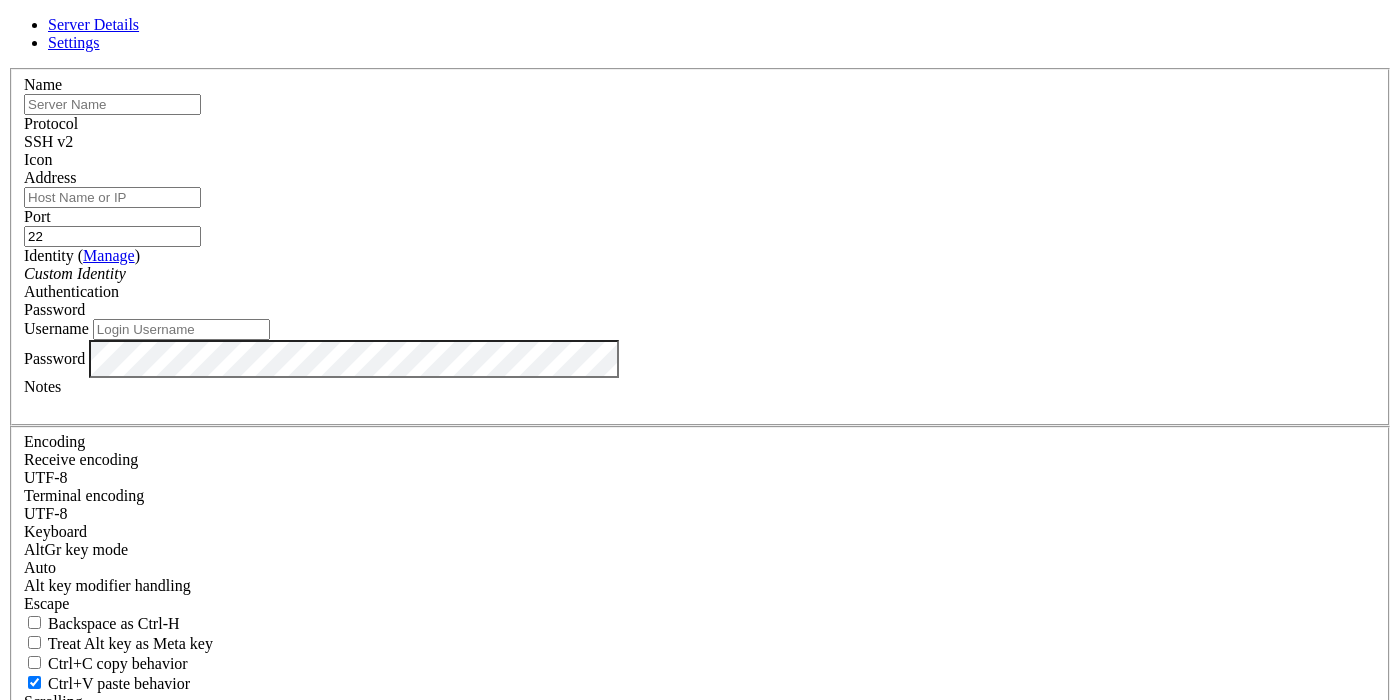 click on "Custom Identity" at bounding box center (700, 274) 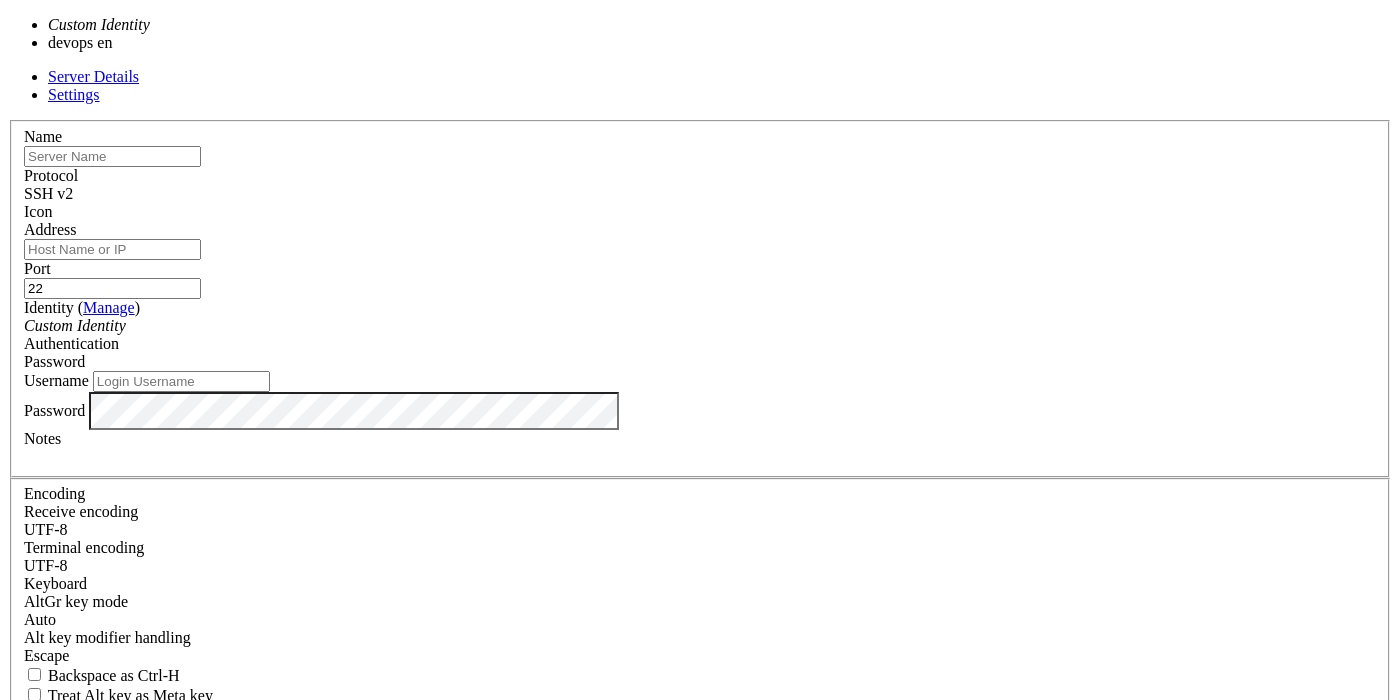 type on "ubuntu" 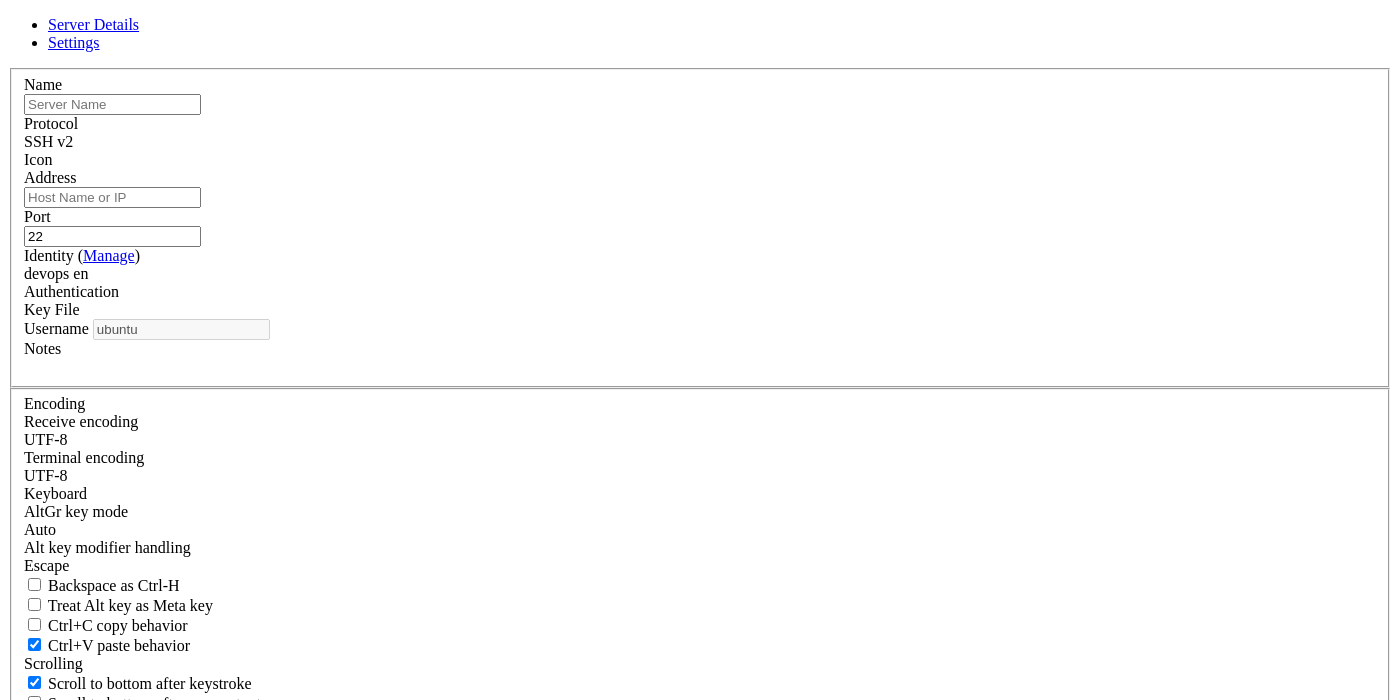 click at bounding box center [112, 104] 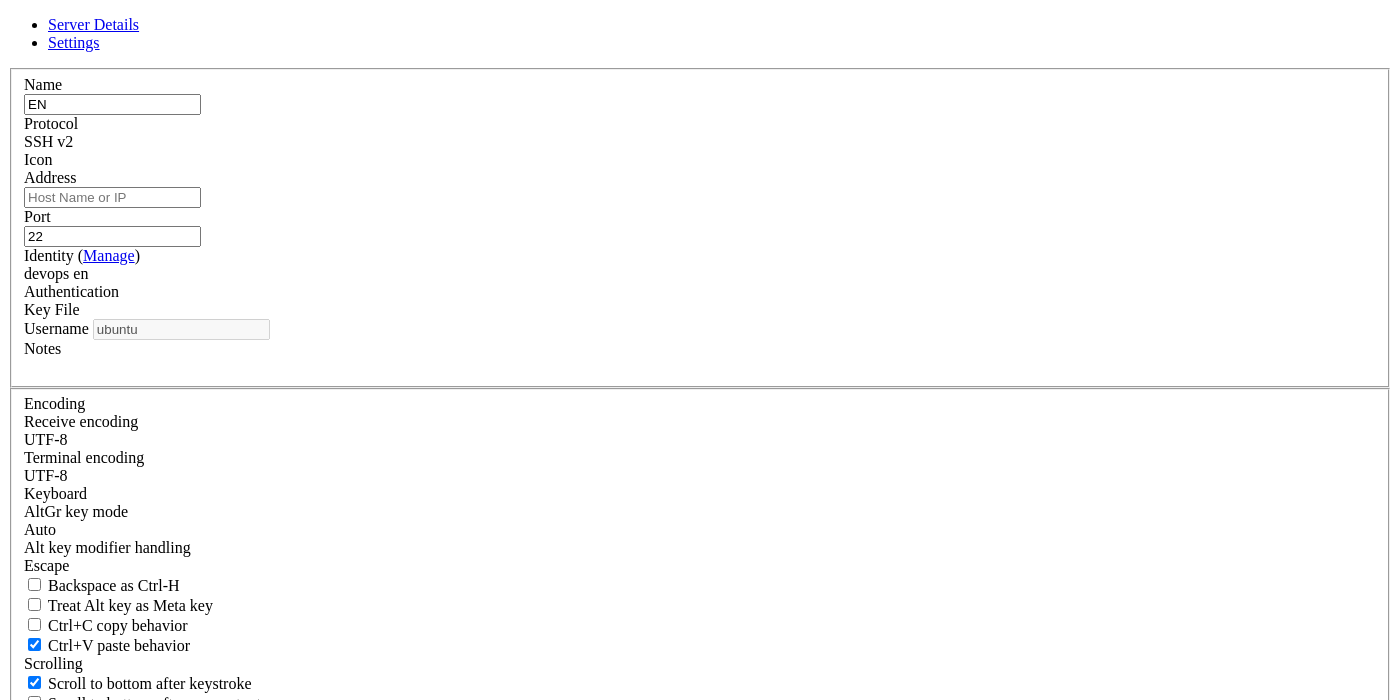 type on "EN" 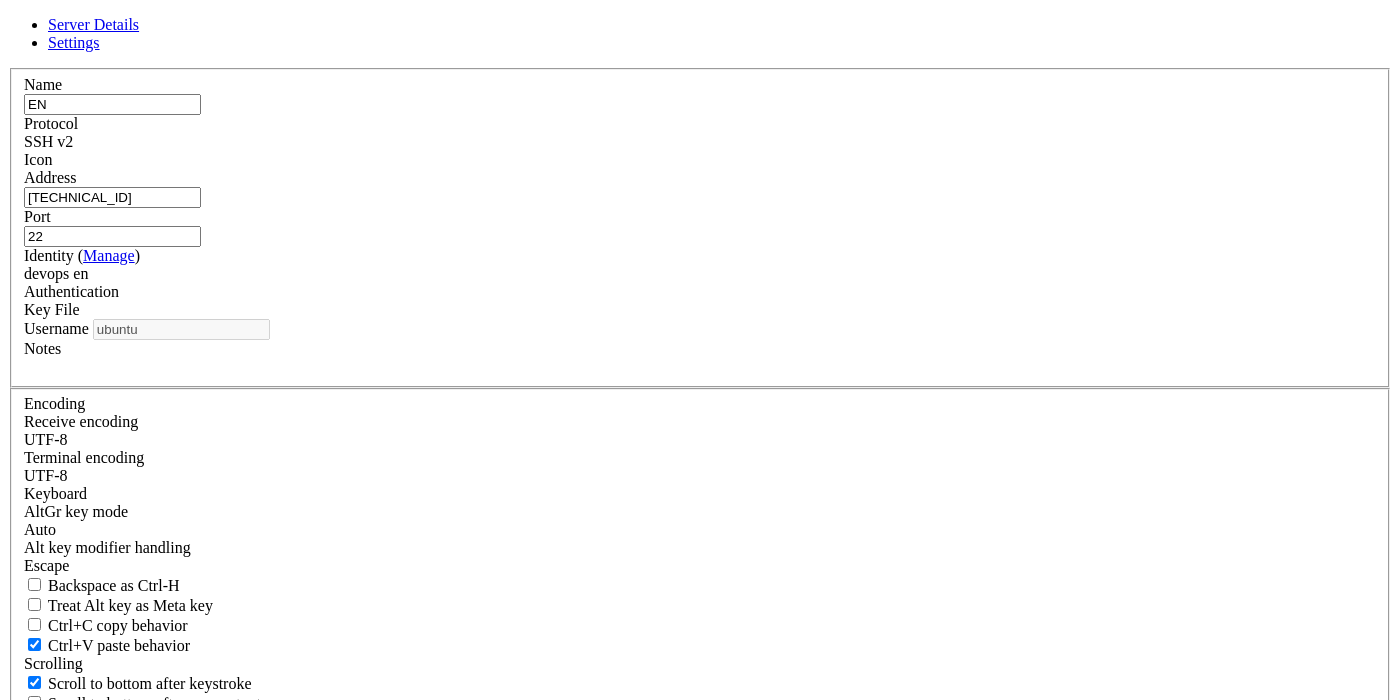 type on "3.7.147.30" 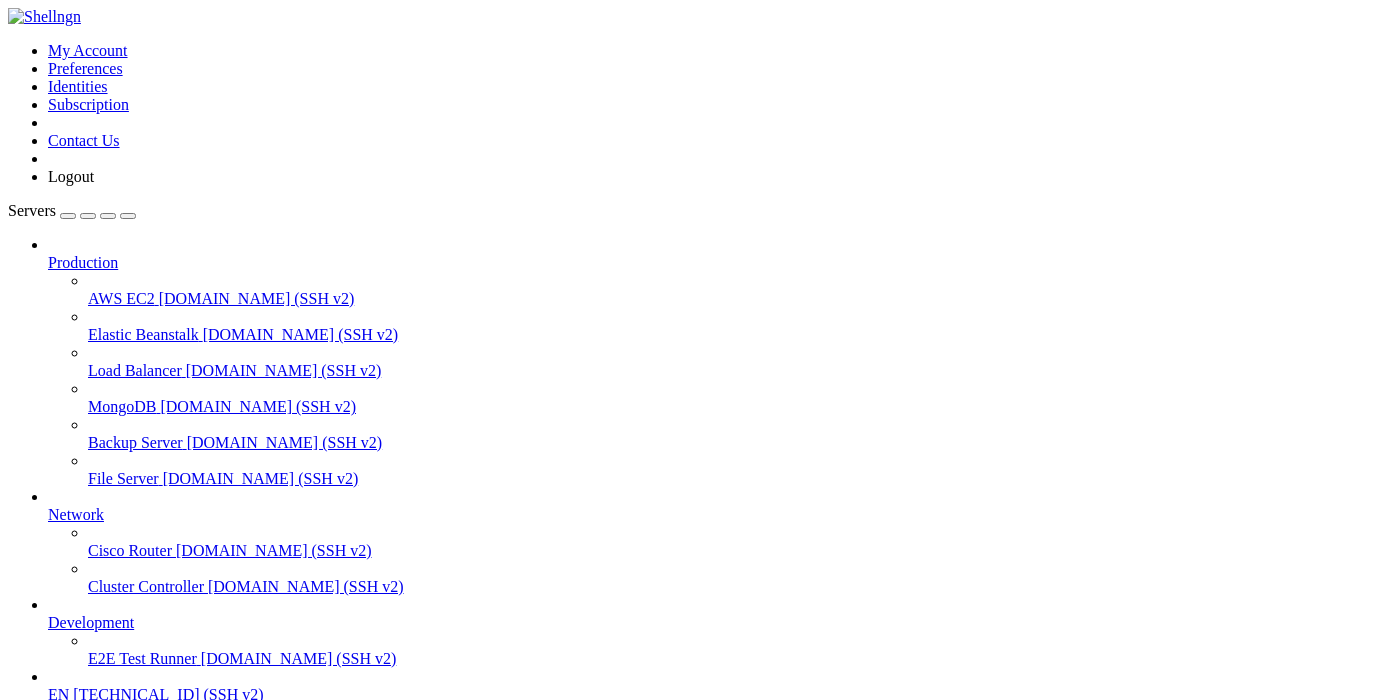 scroll, scrollTop: 107, scrollLeft: 0, axis: vertical 